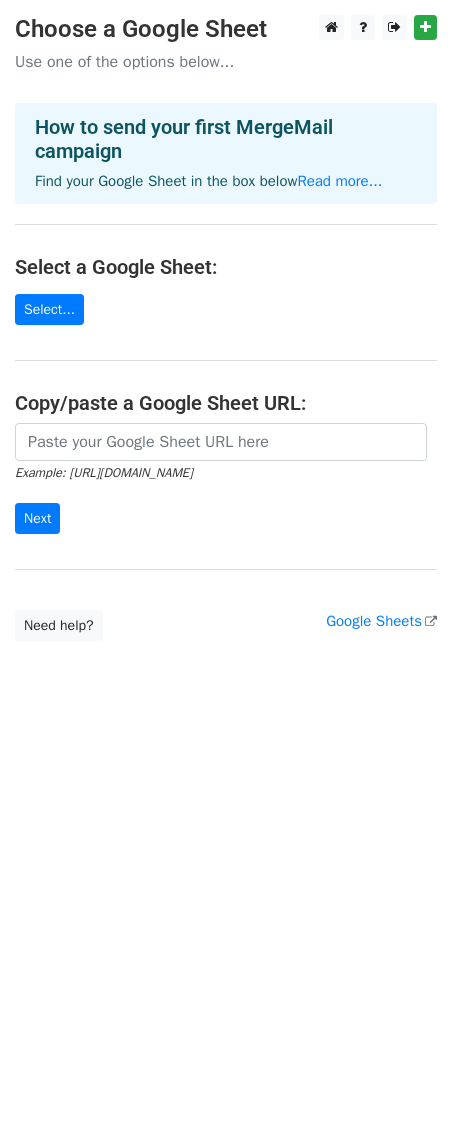 scroll, scrollTop: 0, scrollLeft: 0, axis: both 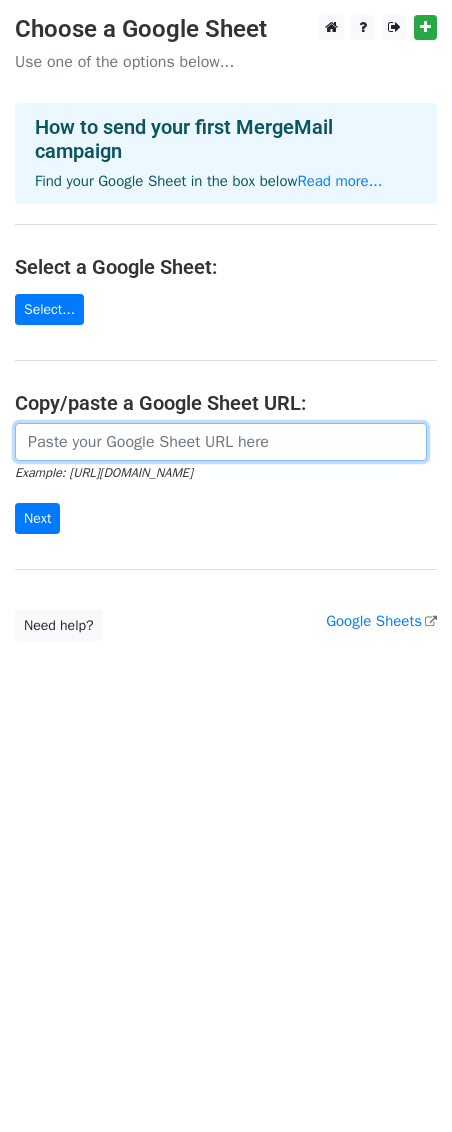 click at bounding box center (221, 442) 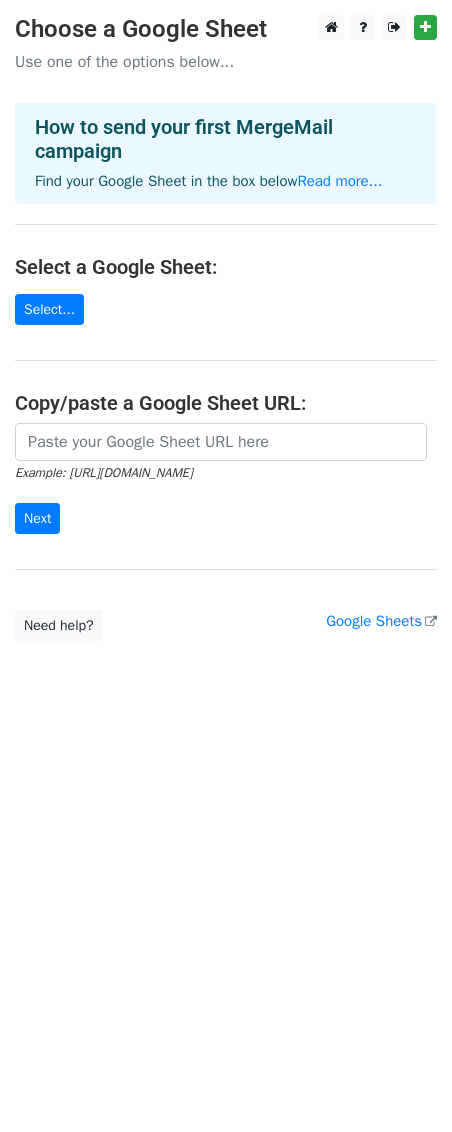 drag, startPoint x: 68, startPoint y: 475, endPoint x: 358, endPoint y: 482, distance: 290.08447 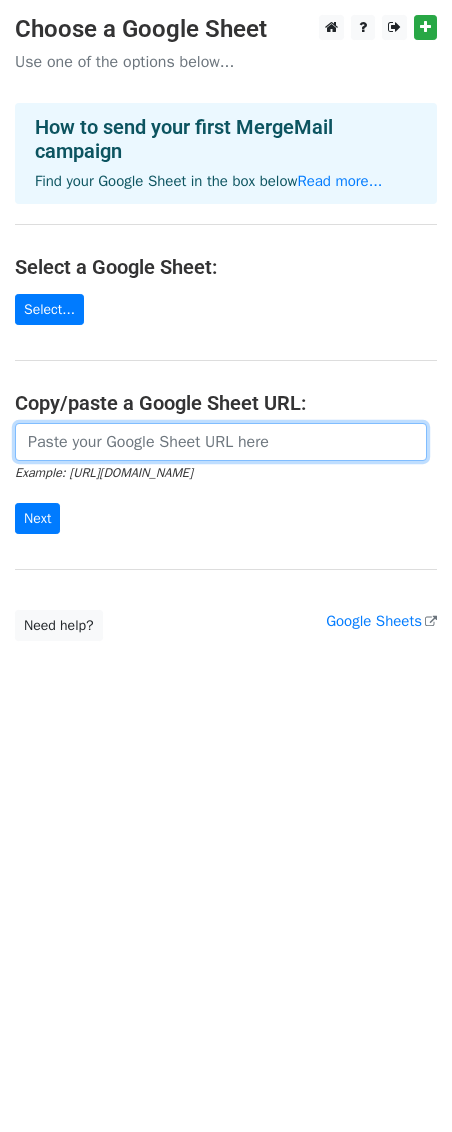 click at bounding box center (221, 442) 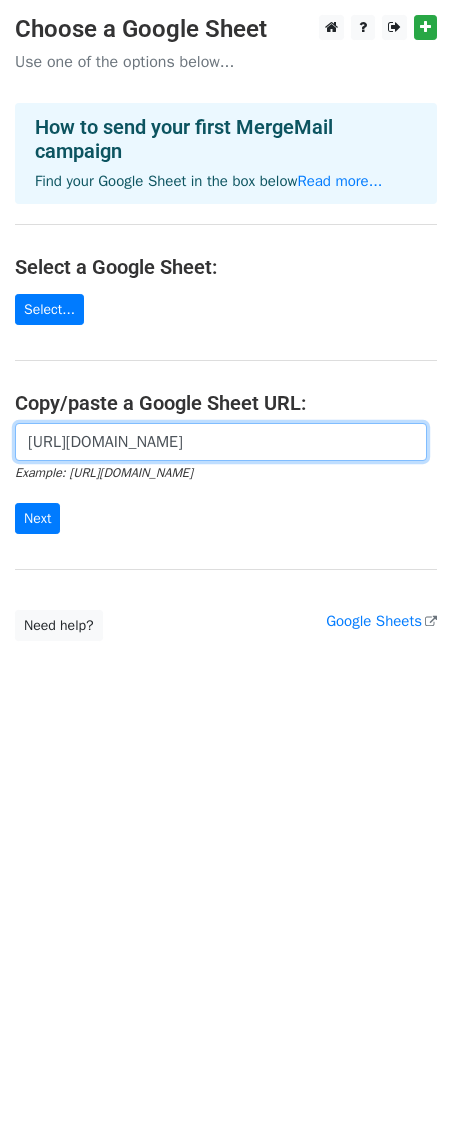 scroll, scrollTop: 0, scrollLeft: 416, axis: horizontal 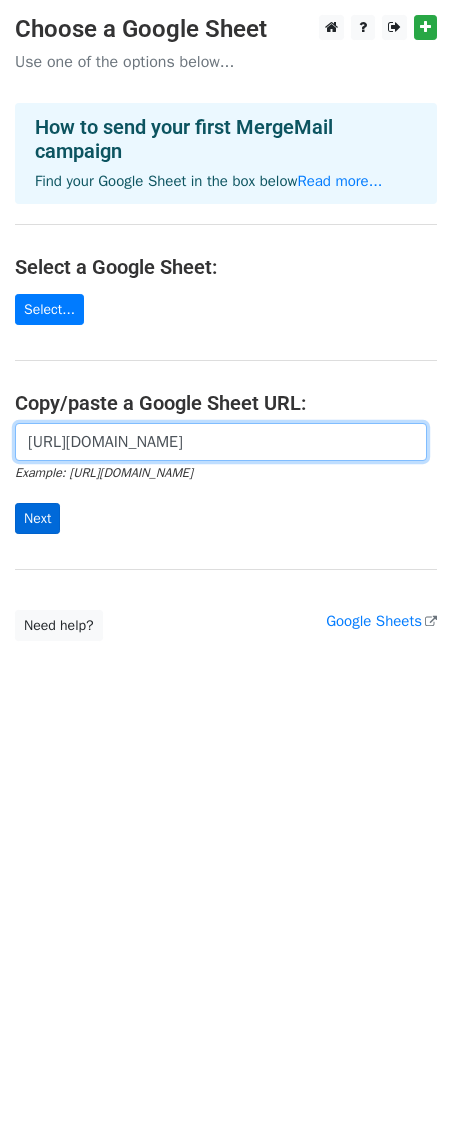 type on "https://docs.google.com/spreadsheets/d/1yAgPpWjqVT6k--1sHZInh14cdNz_0qpyuj_PZPfcWBY/edit?gid=0#gid=0" 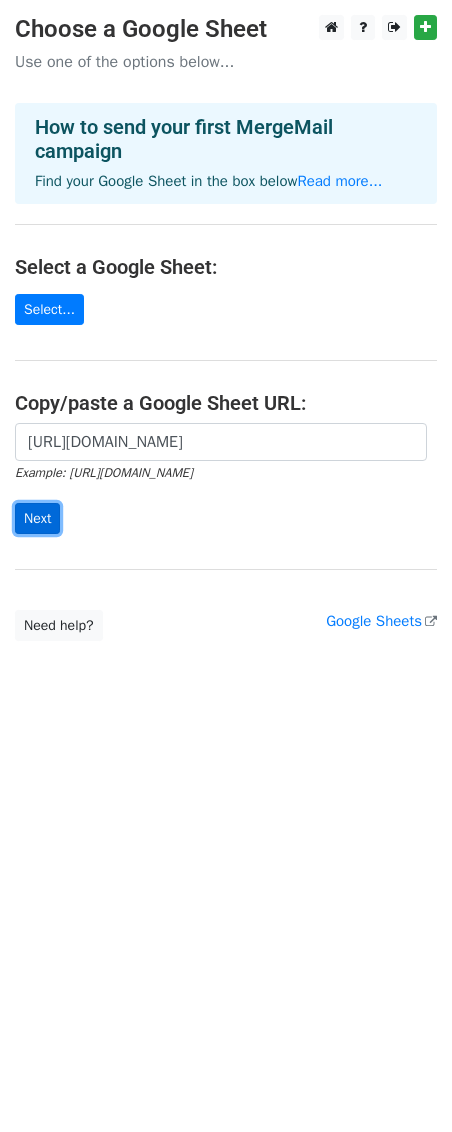 click on "Next" at bounding box center (37, 518) 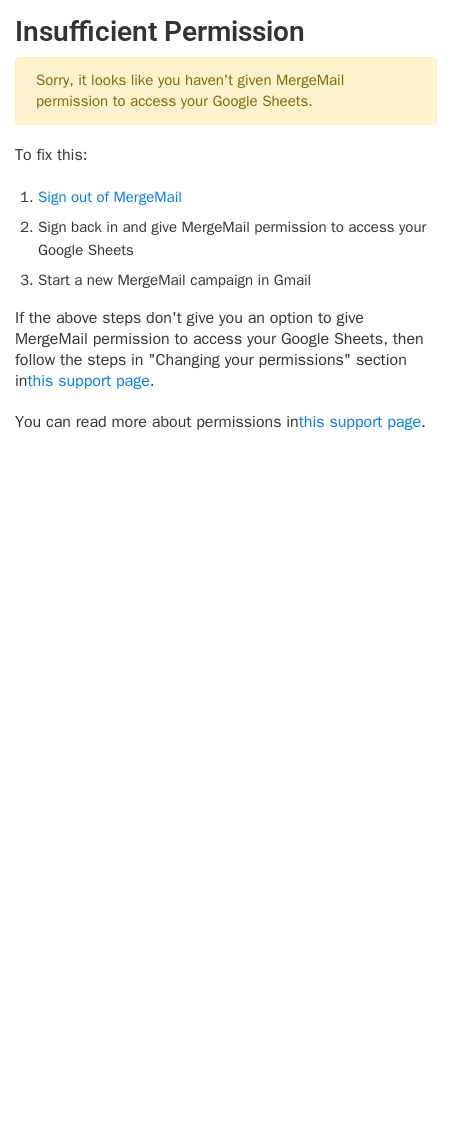 scroll, scrollTop: 0, scrollLeft: 0, axis: both 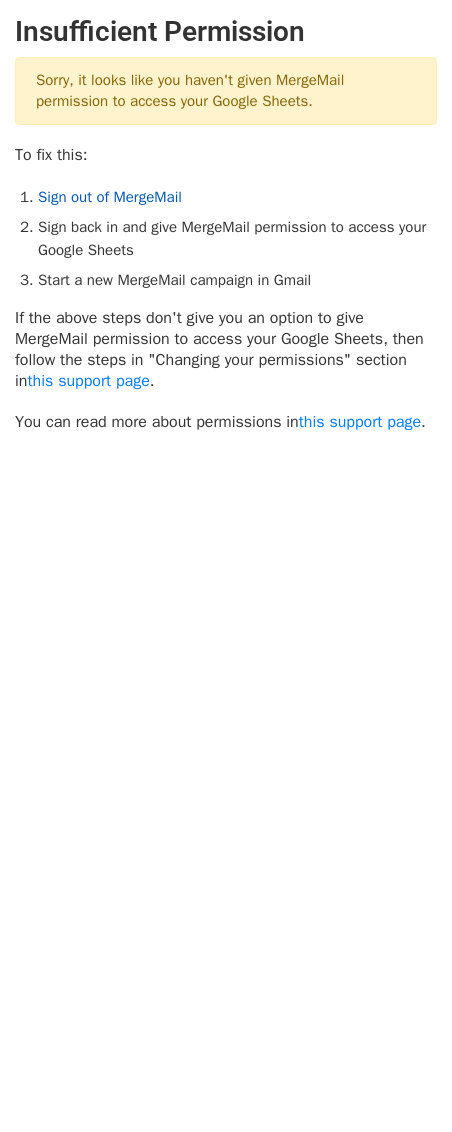 click on "Sign out of MergeMail" at bounding box center [110, 197] 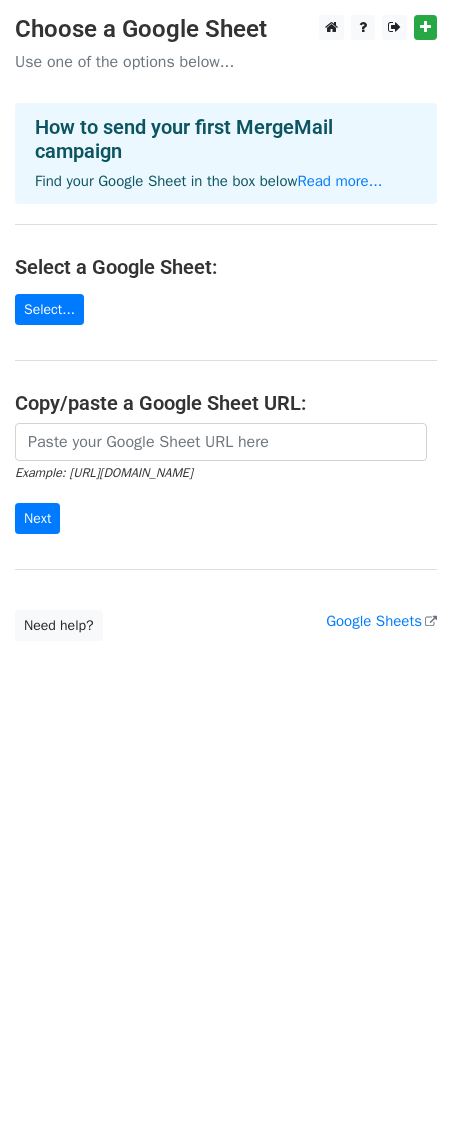 scroll, scrollTop: 0, scrollLeft: 0, axis: both 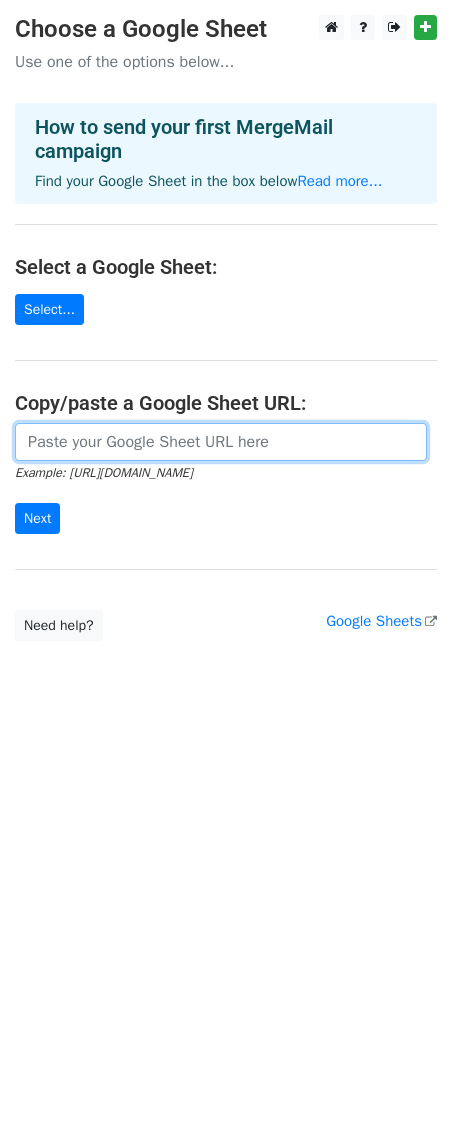 click at bounding box center (221, 442) 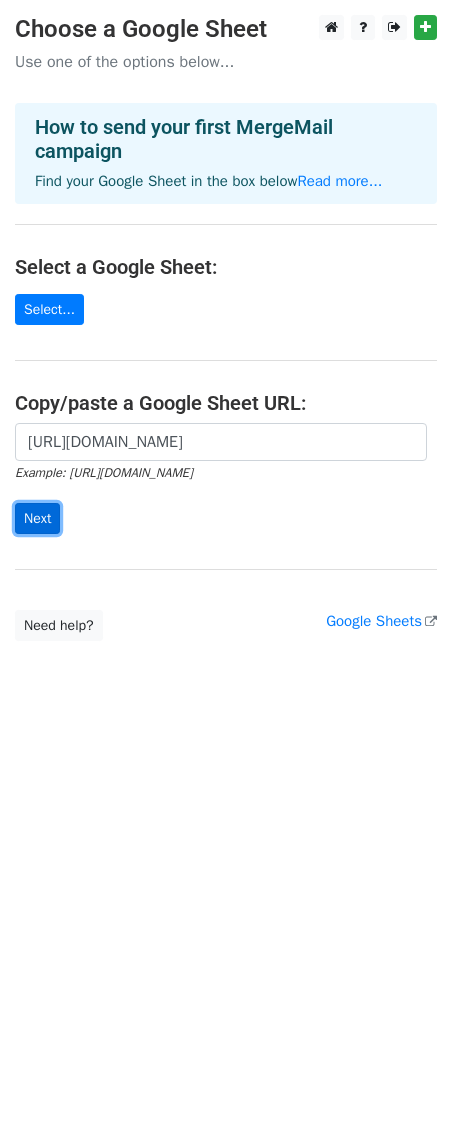 click on "Next" at bounding box center (37, 518) 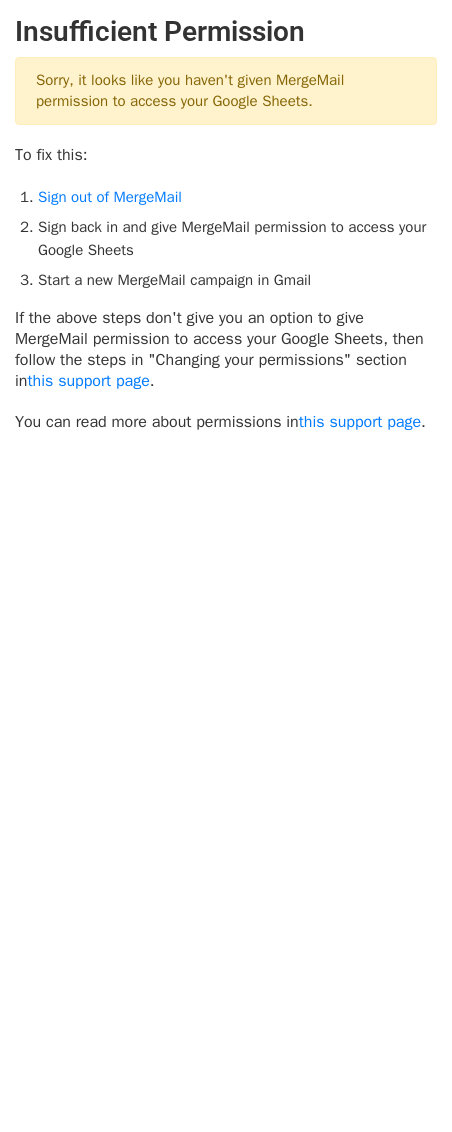 scroll, scrollTop: 0, scrollLeft: 0, axis: both 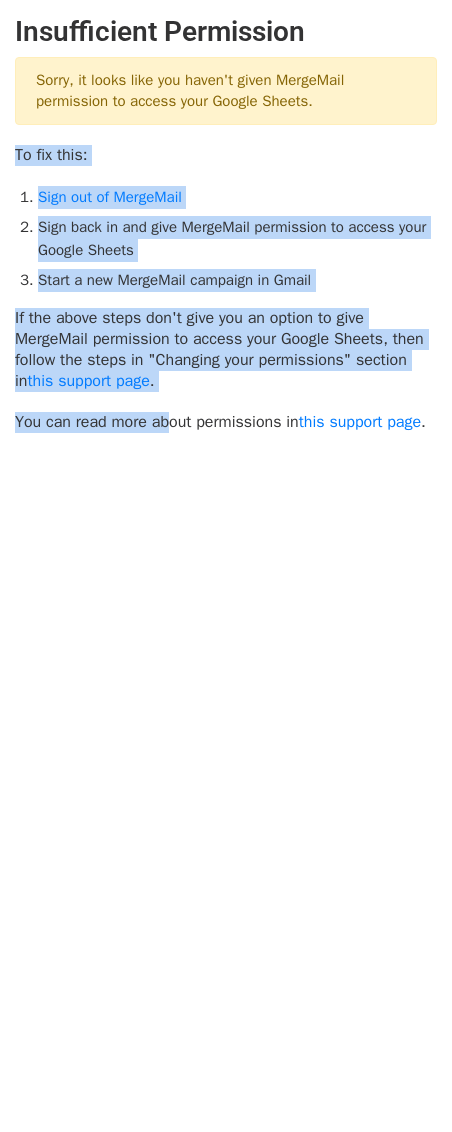 drag, startPoint x: 158, startPoint y: 394, endPoint x: -10, endPoint y: 135, distance: 308.7151 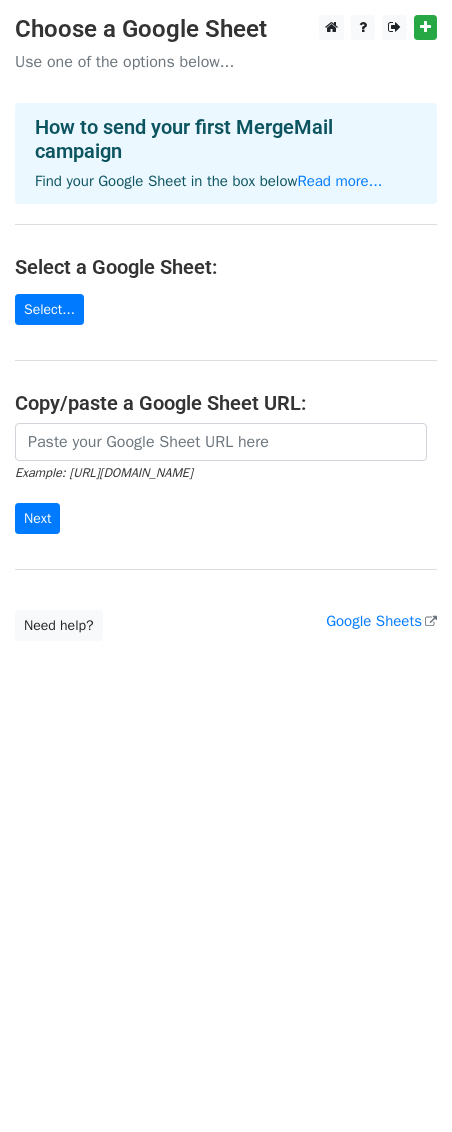 scroll, scrollTop: 0, scrollLeft: 0, axis: both 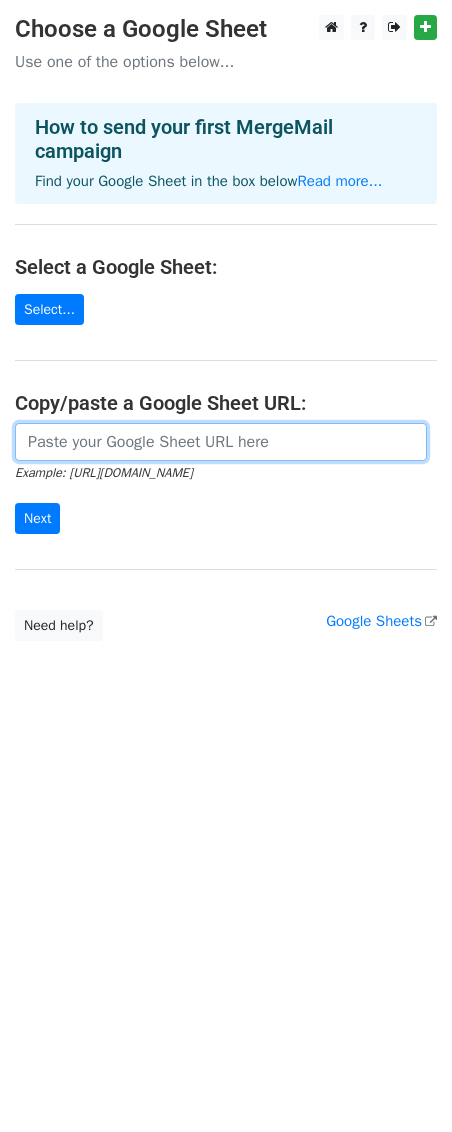 click at bounding box center [221, 442] 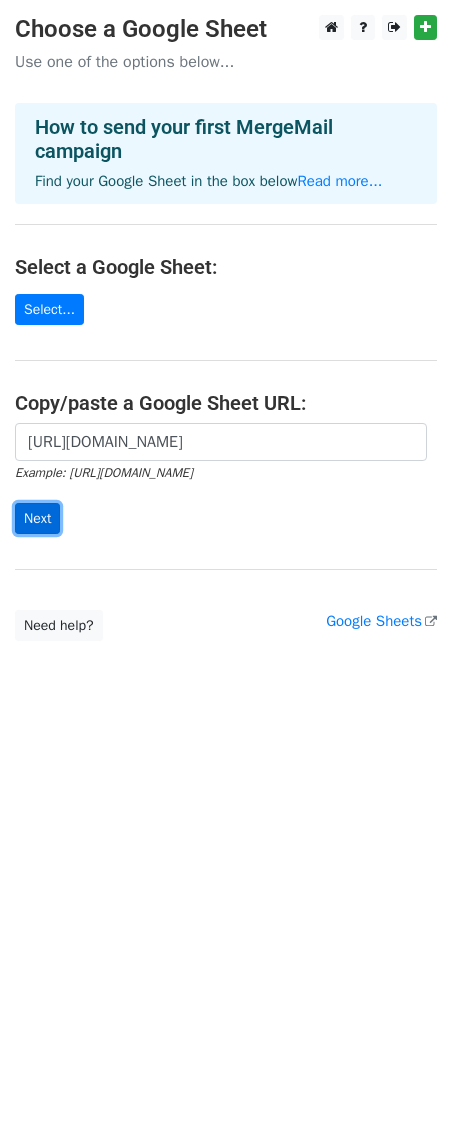 click on "Next" at bounding box center (37, 518) 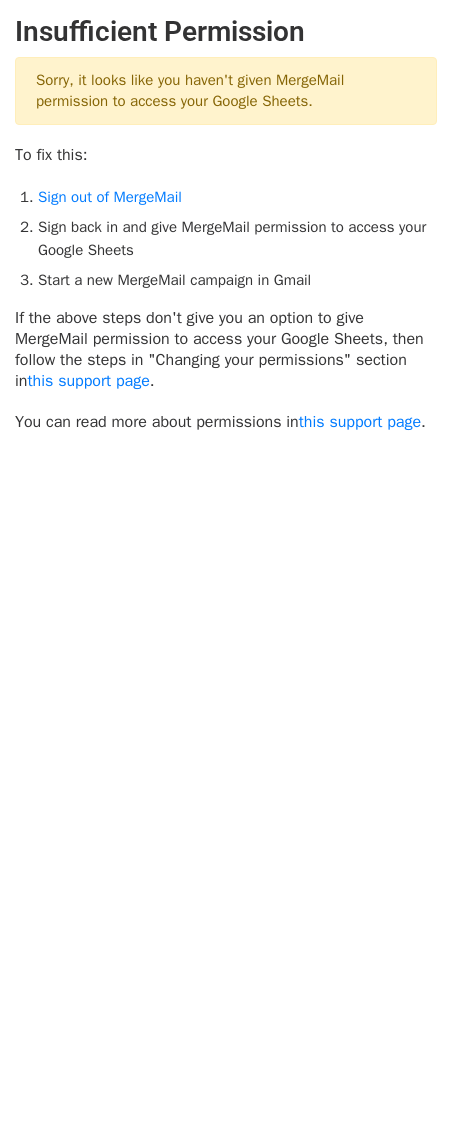 scroll, scrollTop: 0, scrollLeft: 0, axis: both 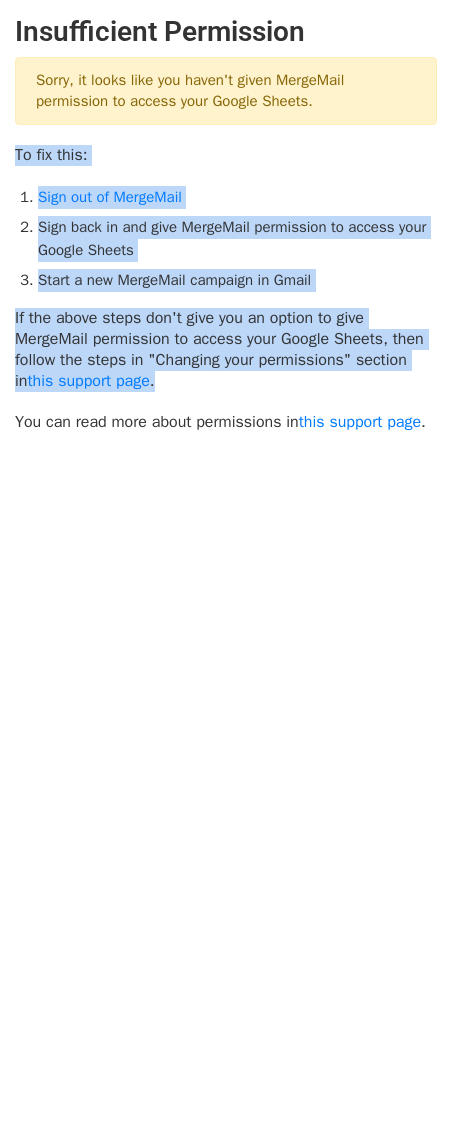 drag, startPoint x: 18, startPoint y: 156, endPoint x: 207, endPoint y: 380, distance: 293.0819 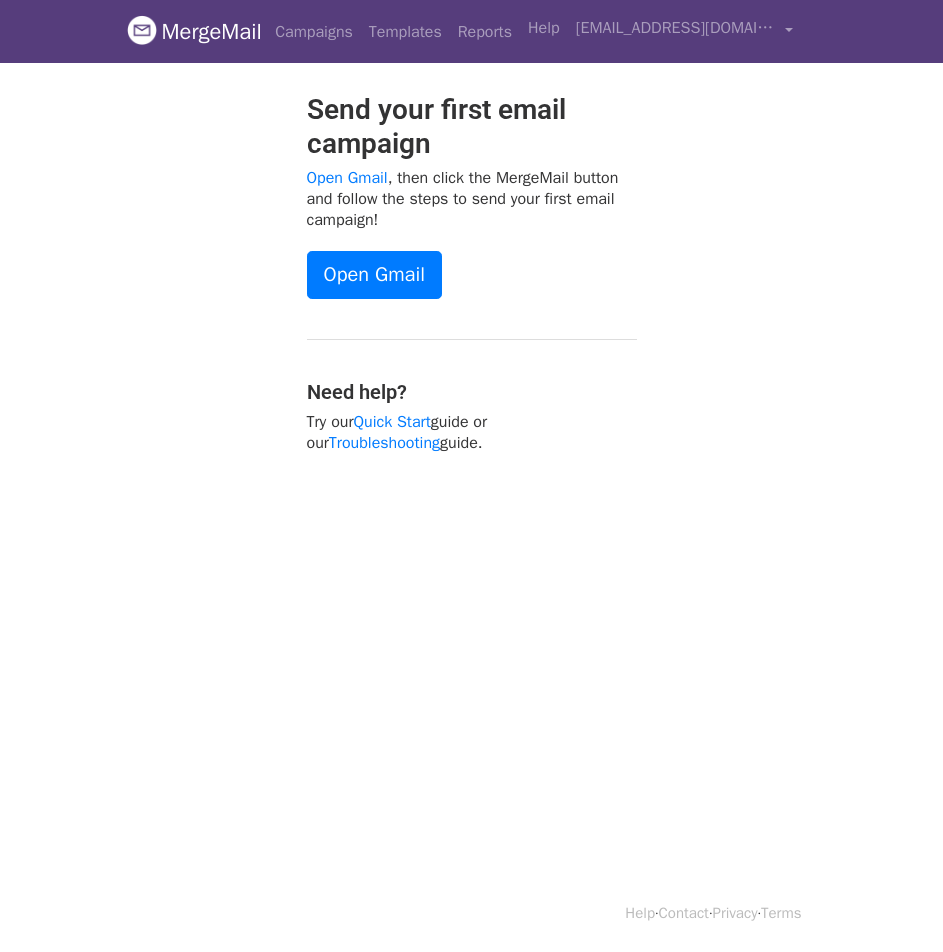 scroll, scrollTop: 0, scrollLeft: 0, axis: both 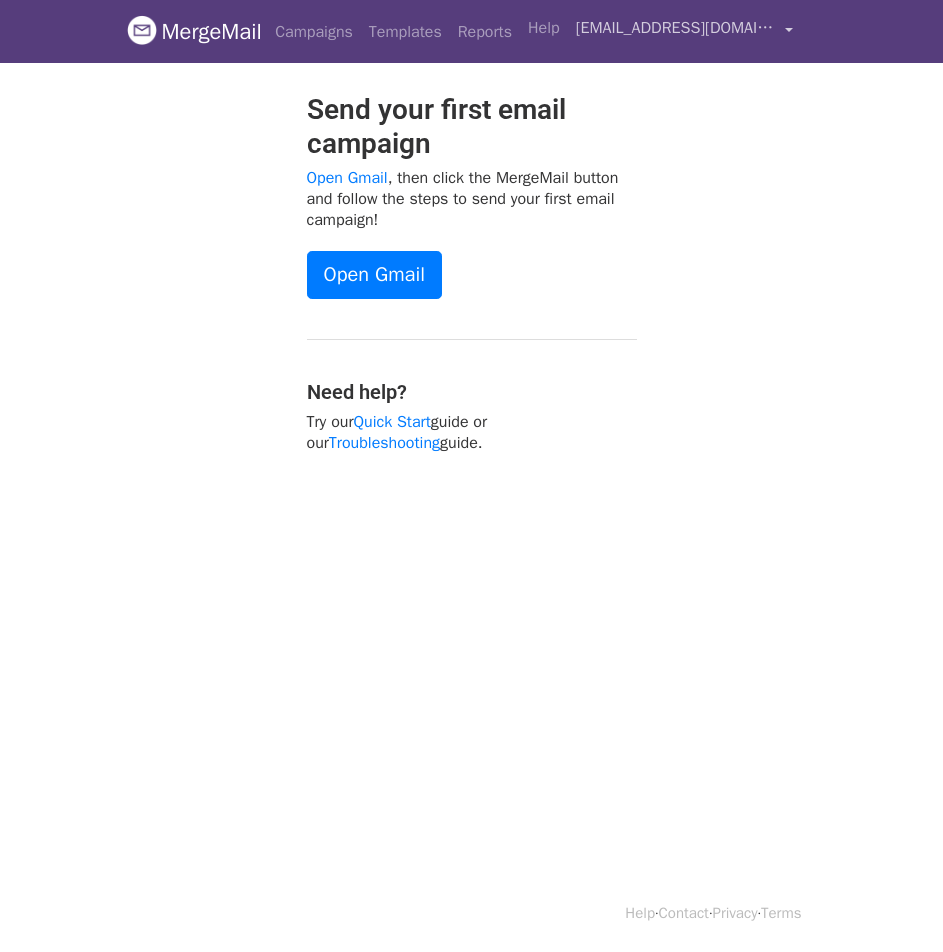click on "[EMAIL_ADDRESS][DOMAIN_NAME]" at bounding box center (676, 28) 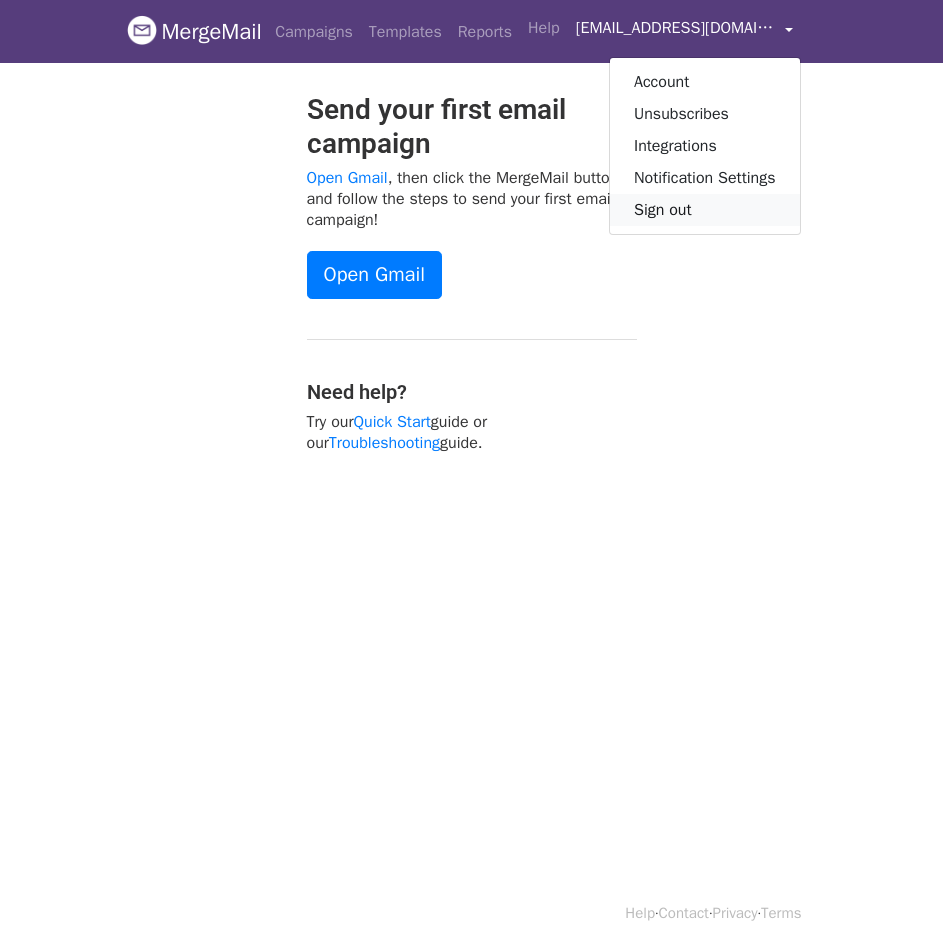 click on "Sign out" at bounding box center [705, 210] 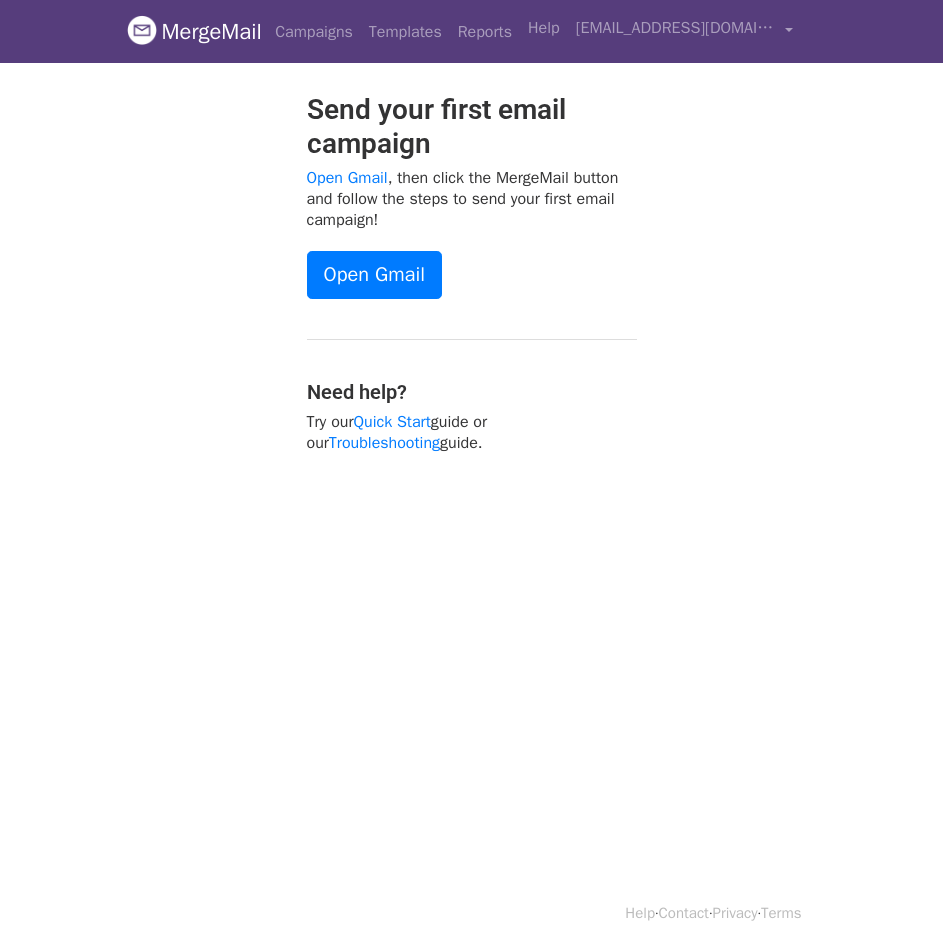 scroll, scrollTop: 0, scrollLeft: 0, axis: both 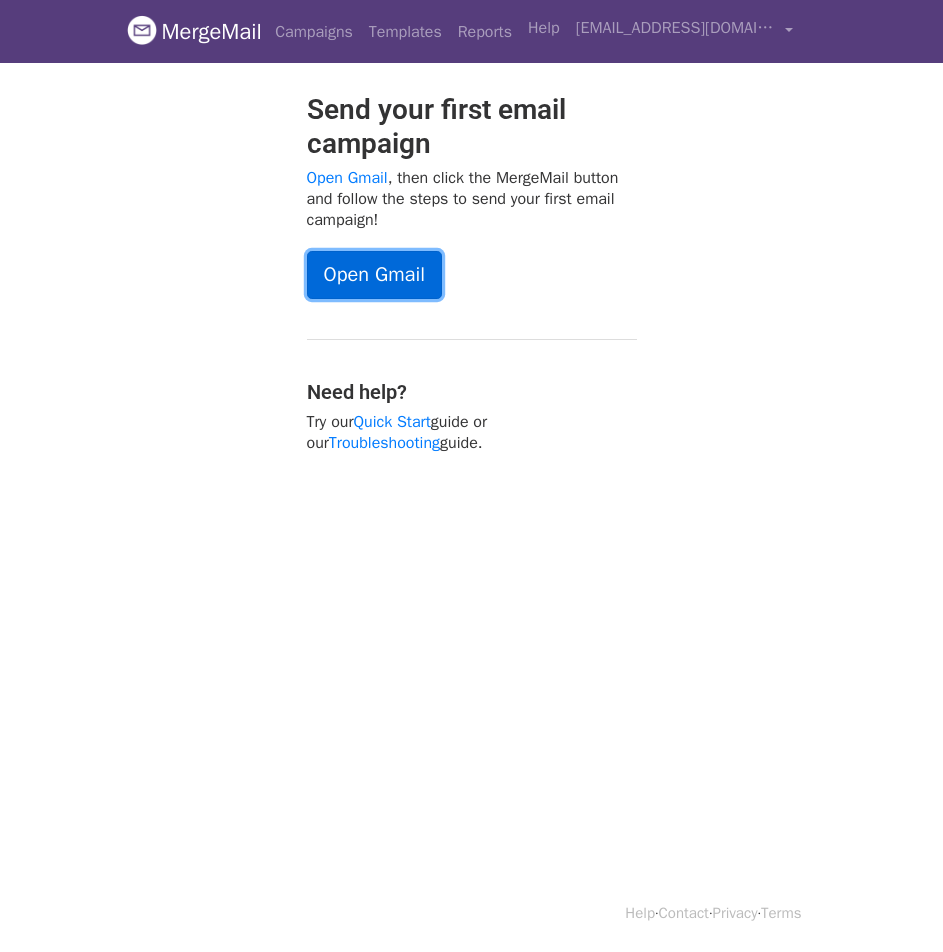click on "Open Gmail" at bounding box center [374, 275] 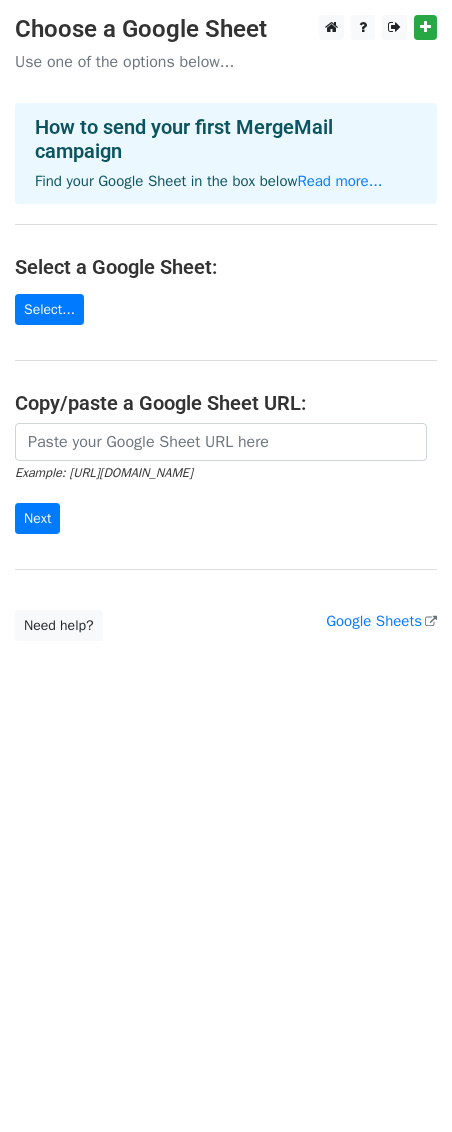 scroll, scrollTop: 0, scrollLeft: 0, axis: both 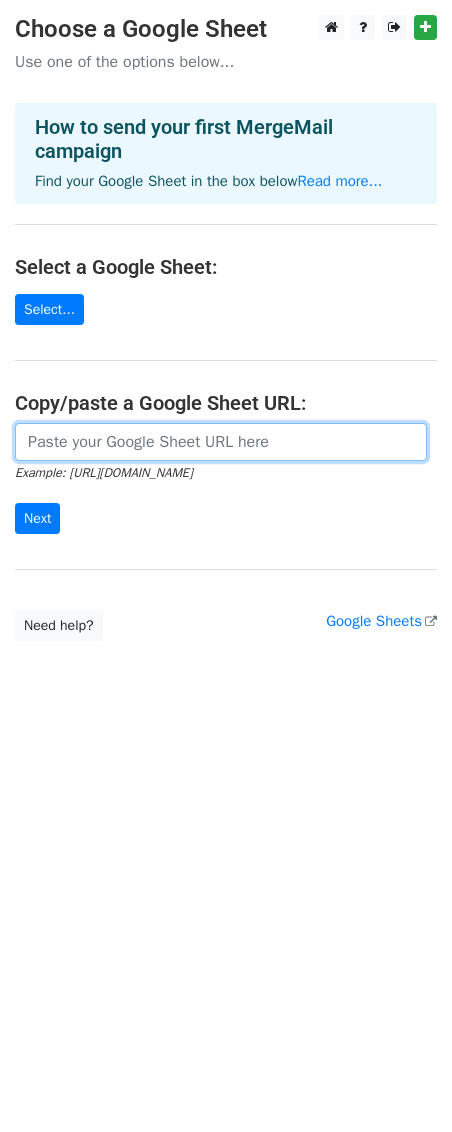 drag, startPoint x: 119, startPoint y: 422, endPoint x: 119, endPoint y: 435, distance: 13 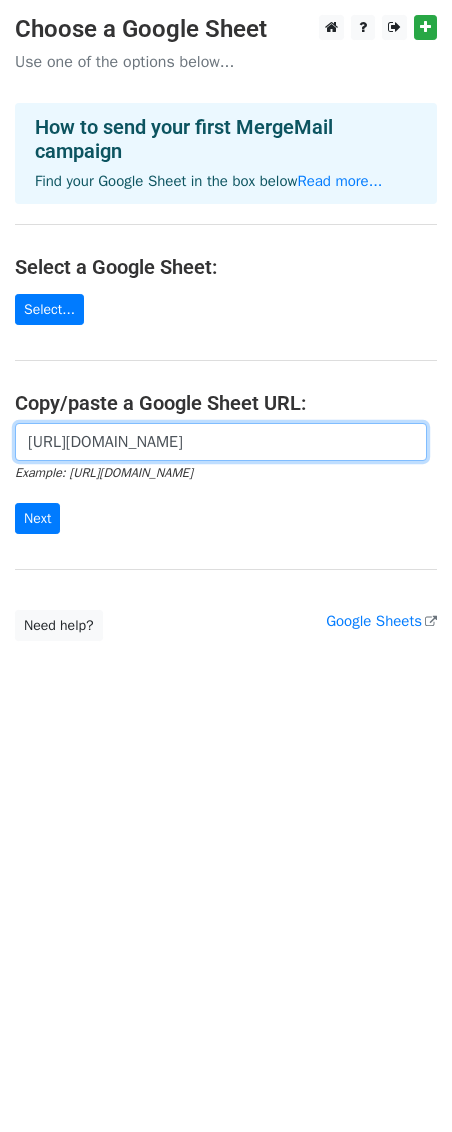 scroll, scrollTop: 0, scrollLeft: 416, axis: horizontal 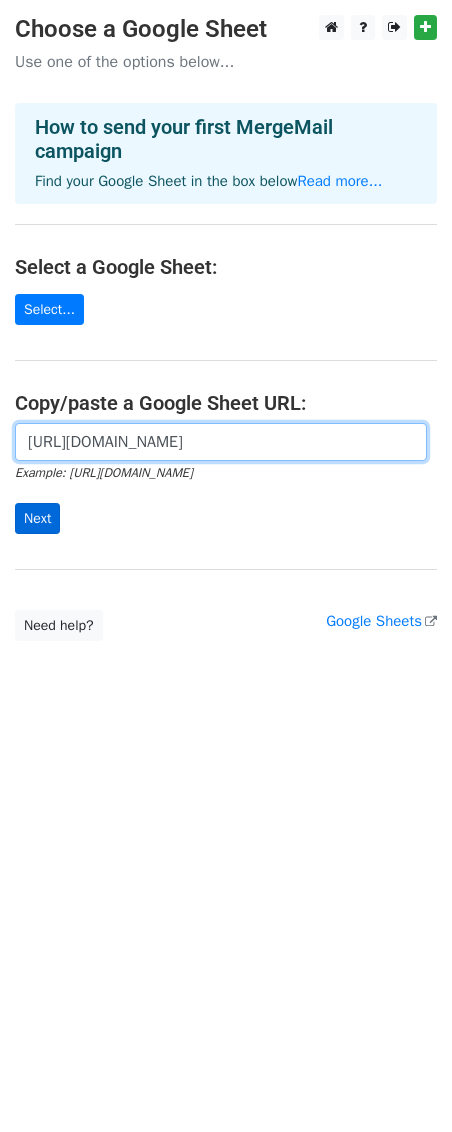 type on "https://docs.google.com/spreadsheets/d/1yAgPpWjqVT6k--1sHZInh14cdNz_0qpyuj_PZPfcWBY/edit?gid=0#gid=0" 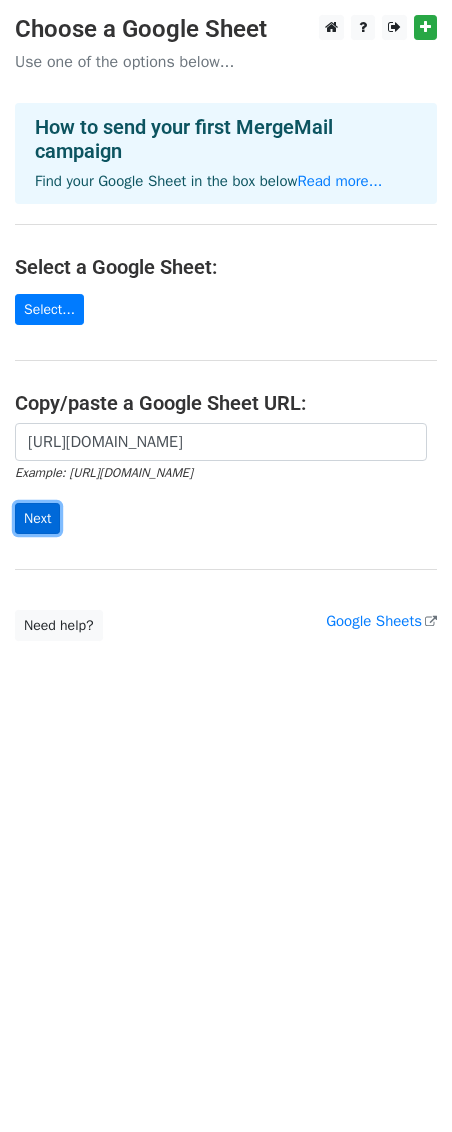 scroll, scrollTop: 0, scrollLeft: 0, axis: both 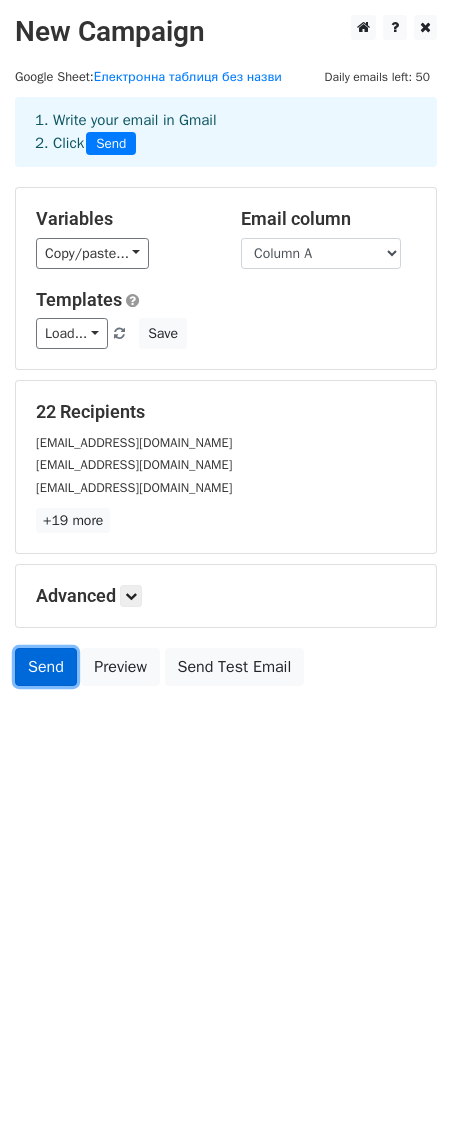 click on "Send" at bounding box center (46, 667) 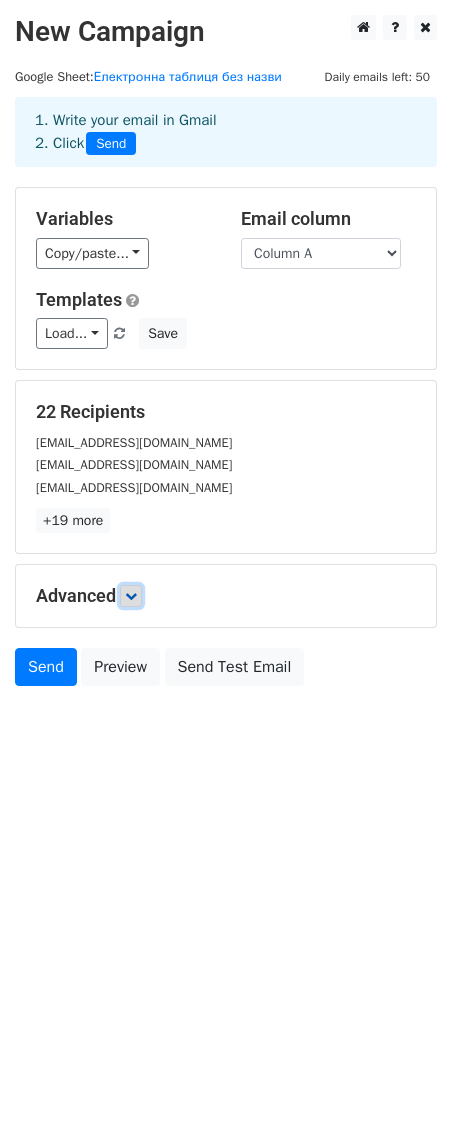click at bounding box center [131, 596] 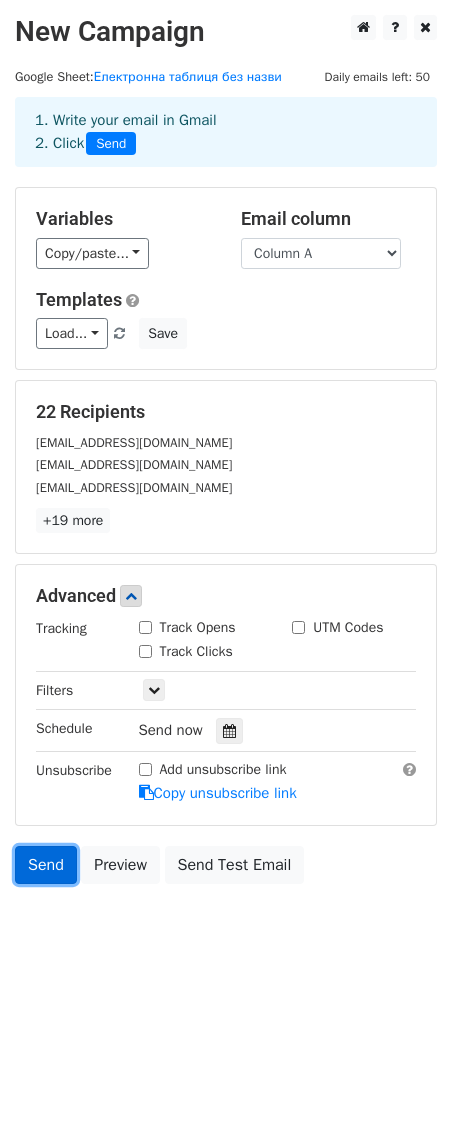 click on "Send" at bounding box center (46, 865) 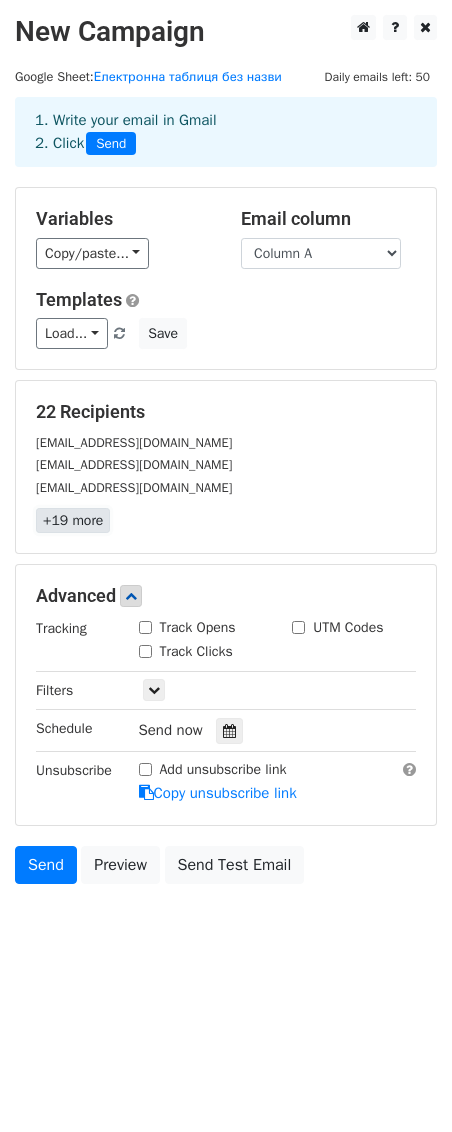 click on "+19 more" at bounding box center [73, 520] 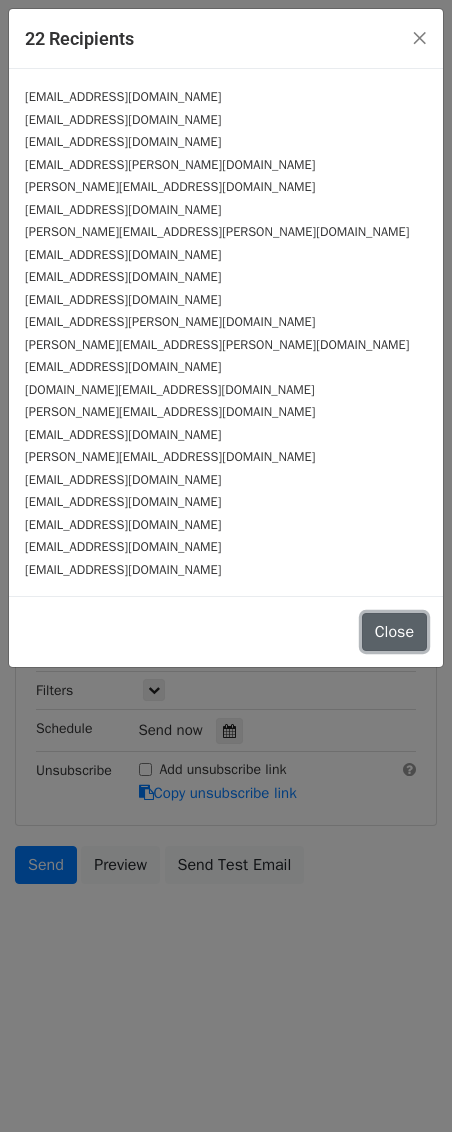 click on "Close" at bounding box center (394, 632) 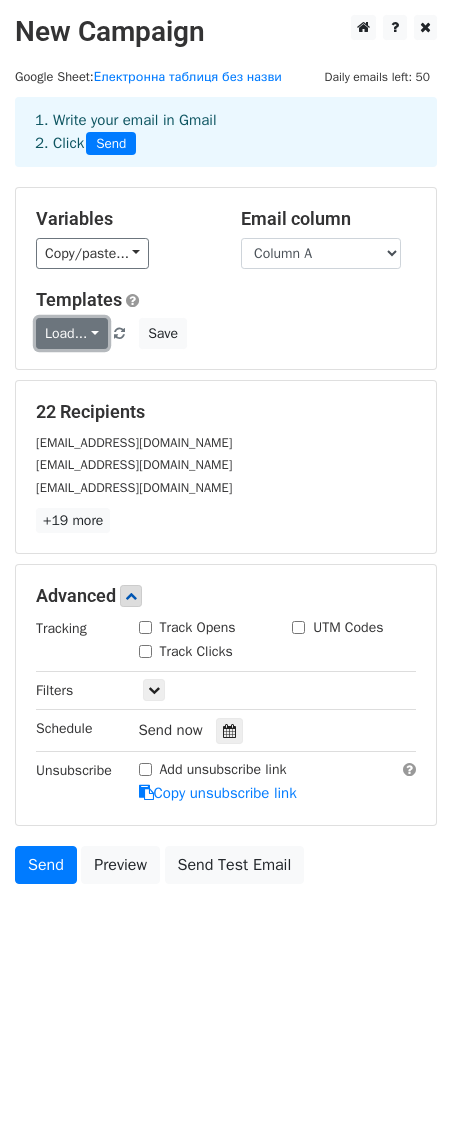 click on "Load..." at bounding box center (72, 333) 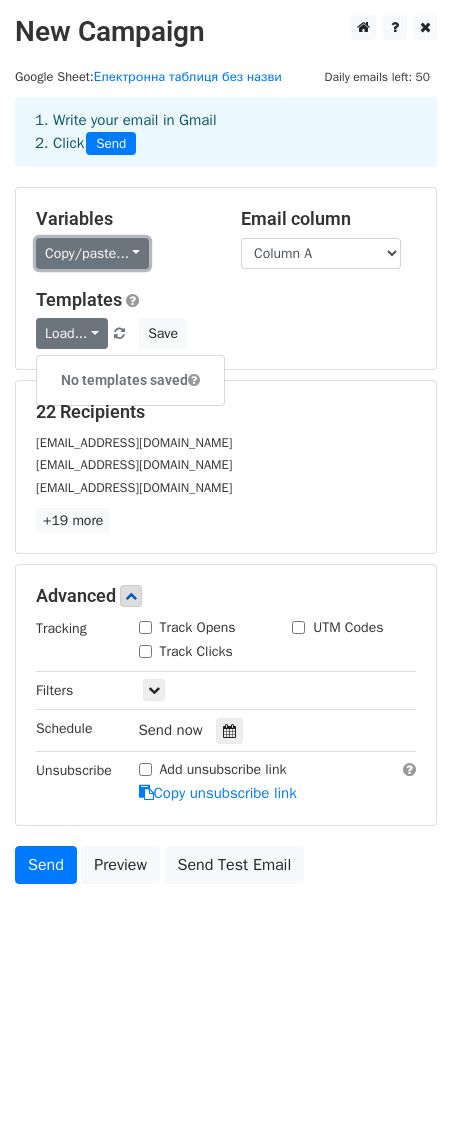 click on "Copy/paste..." at bounding box center [92, 253] 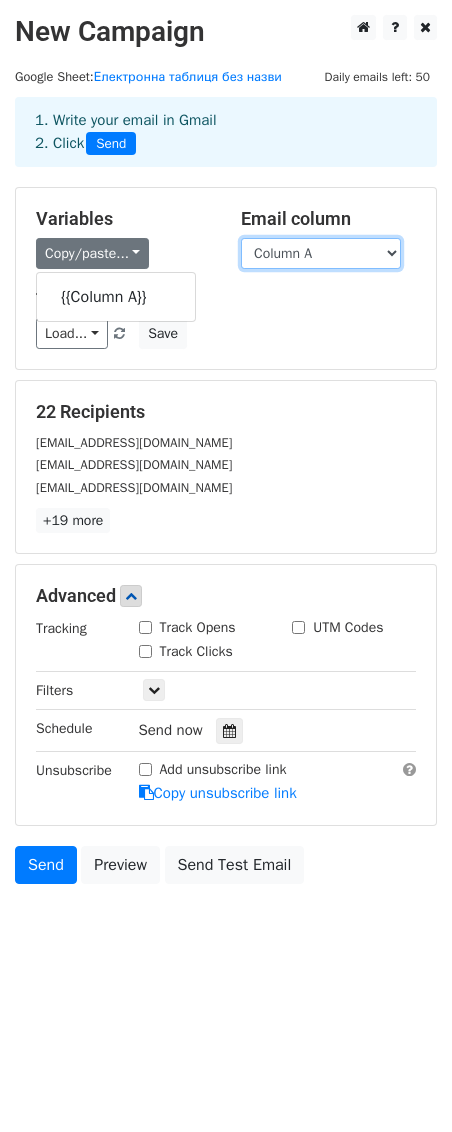click on "Column A" at bounding box center (321, 253) 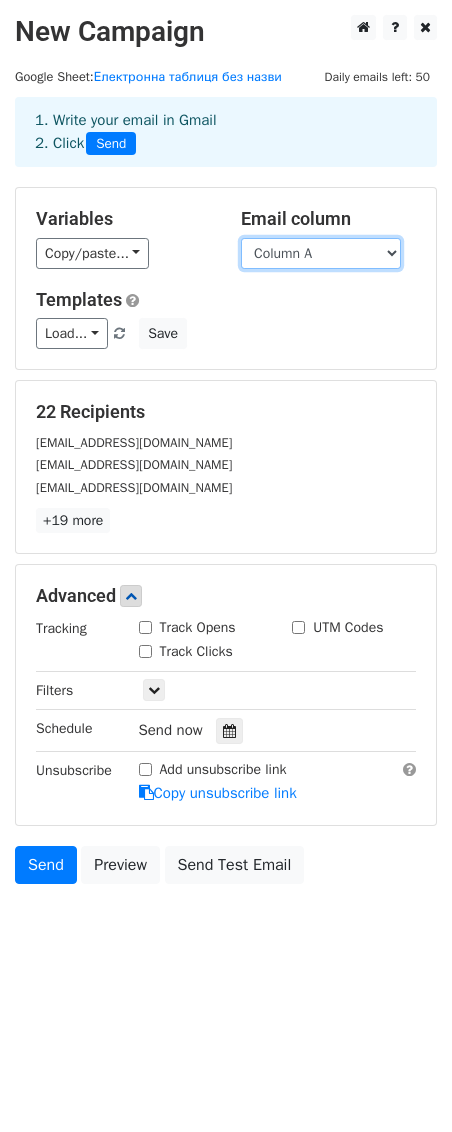 click on "Column A" at bounding box center [321, 253] 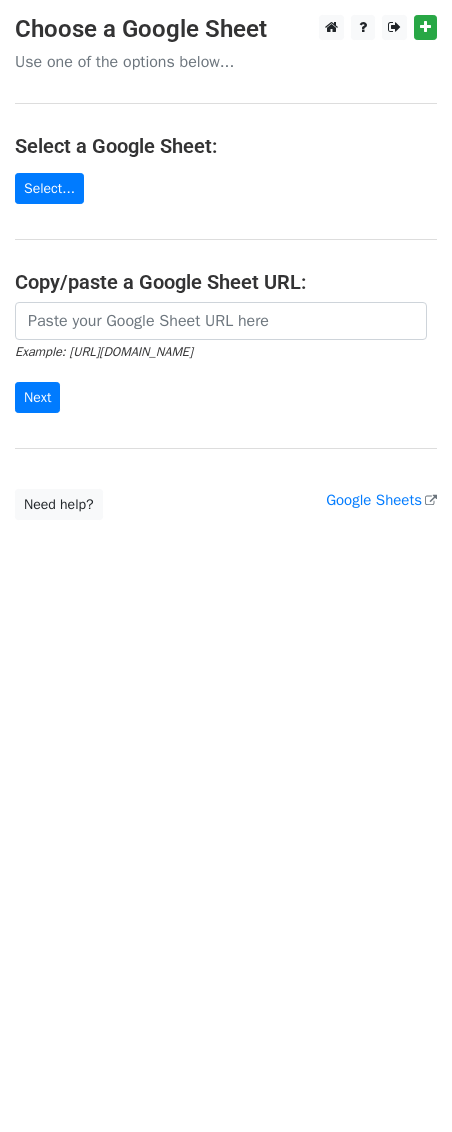 scroll, scrollTop: 0, scrollLeft: 0, axis: both 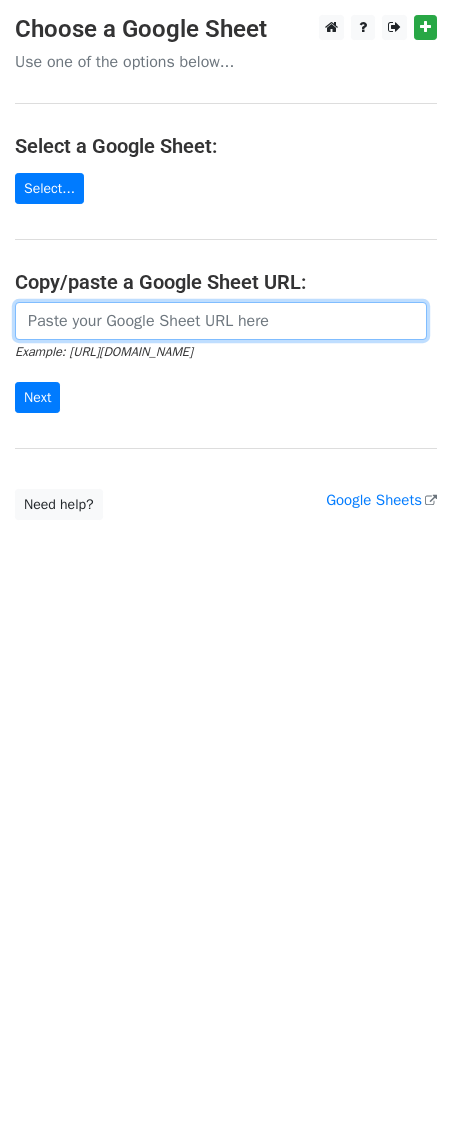 click at bounding box center [221, 321] 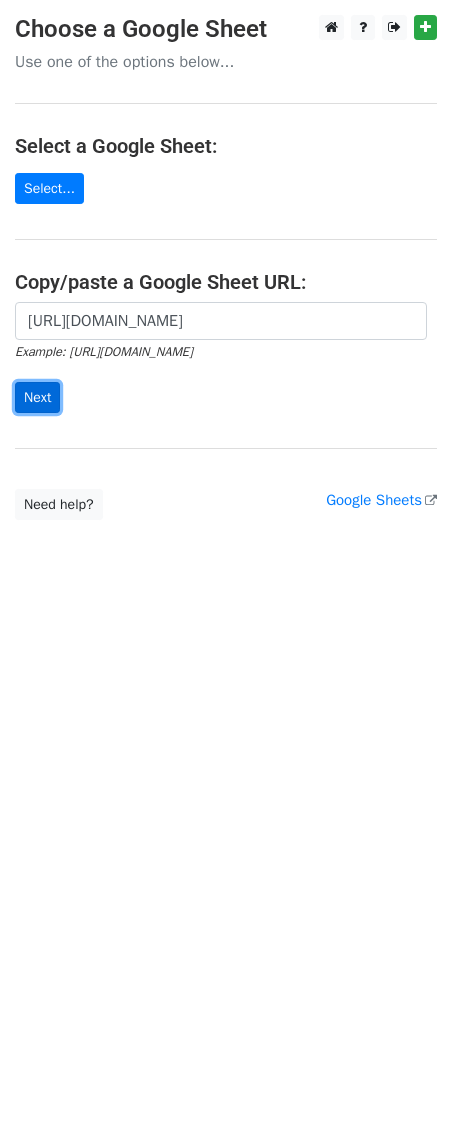 click on "Next" at bounding box center (37, 397) 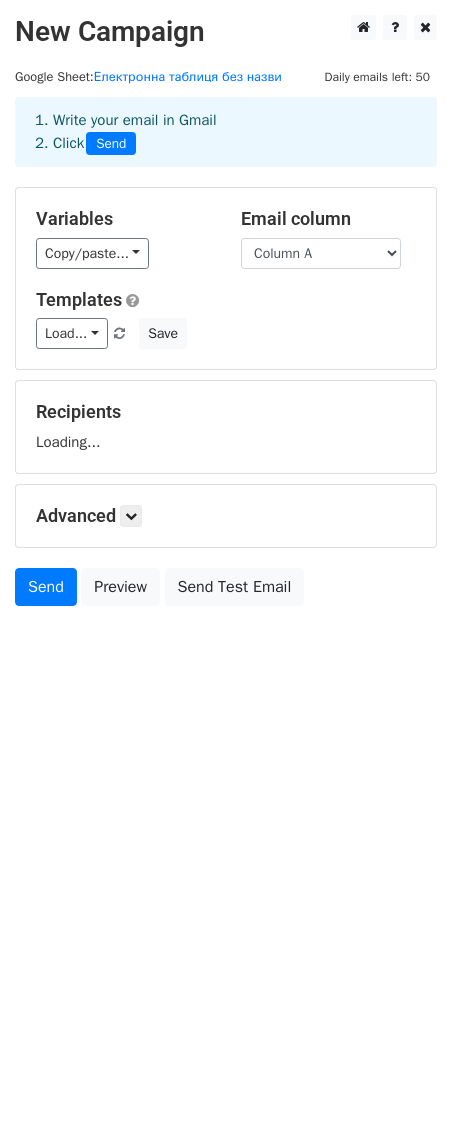 scroll, scrollTop: 0, scrollLeft: 0, axis: both 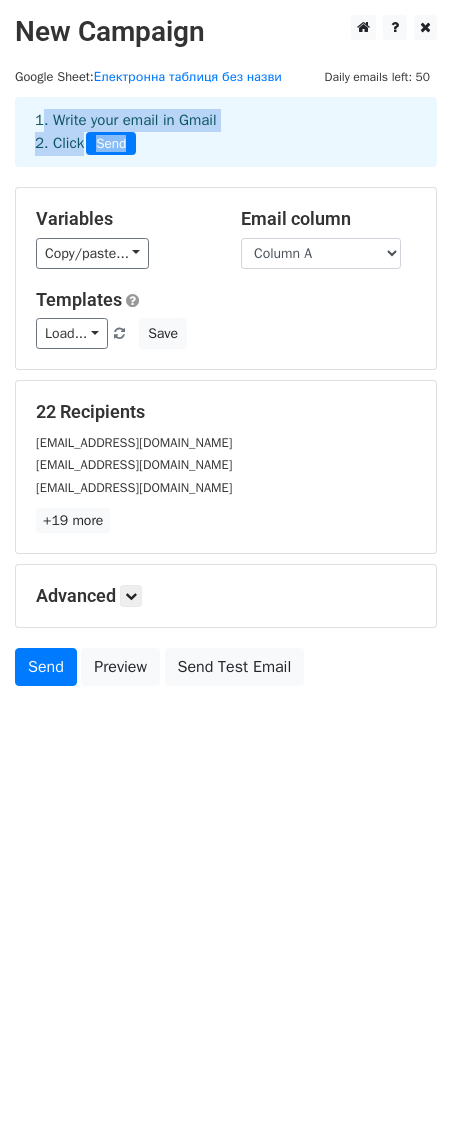 drag, startPoint x: 32, startPoint y: 116, endPoint x: 182, endPoint y: 138, distance: 151.60475 